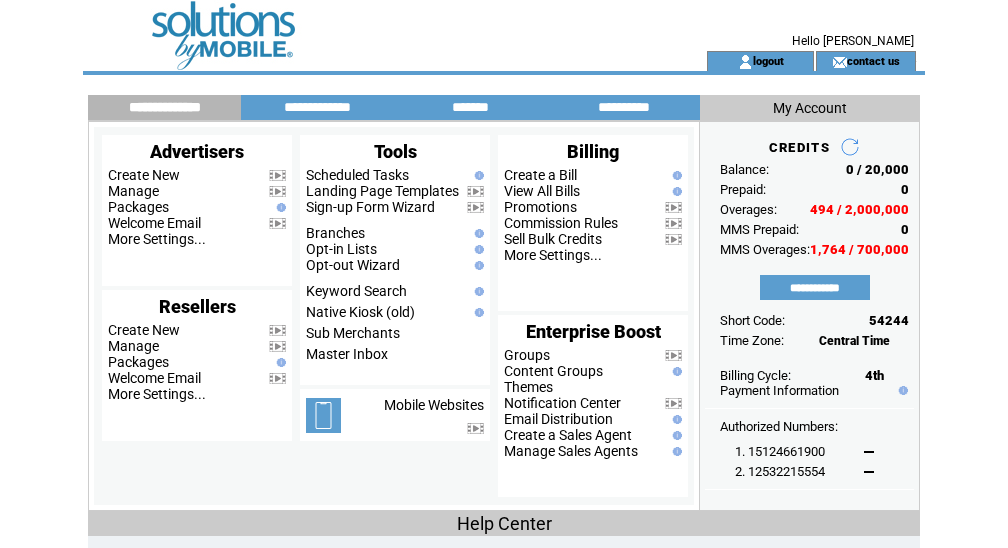 scroll, scrollTop: 0, scrollLeft: 0, axis: both 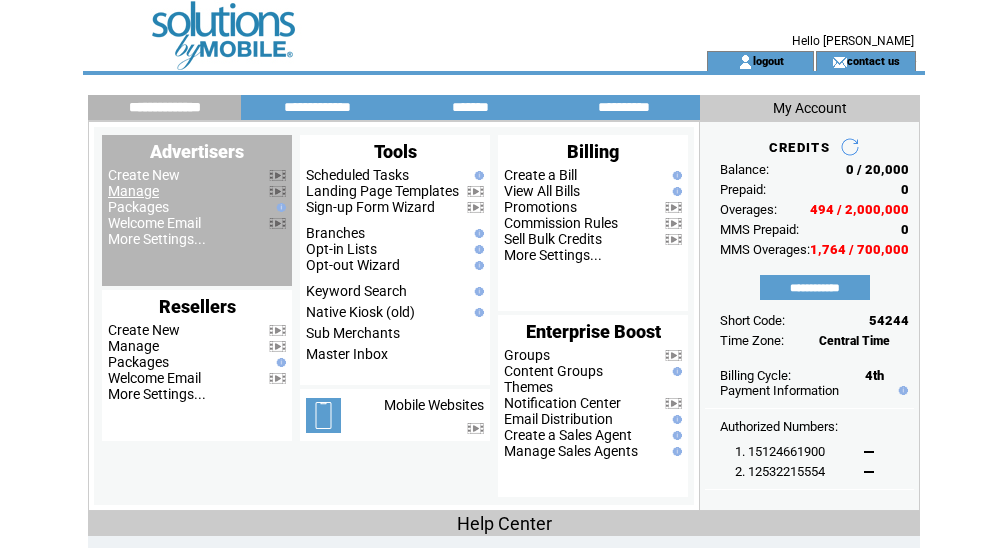 click on "Manage" at bounding box center (133, 191) 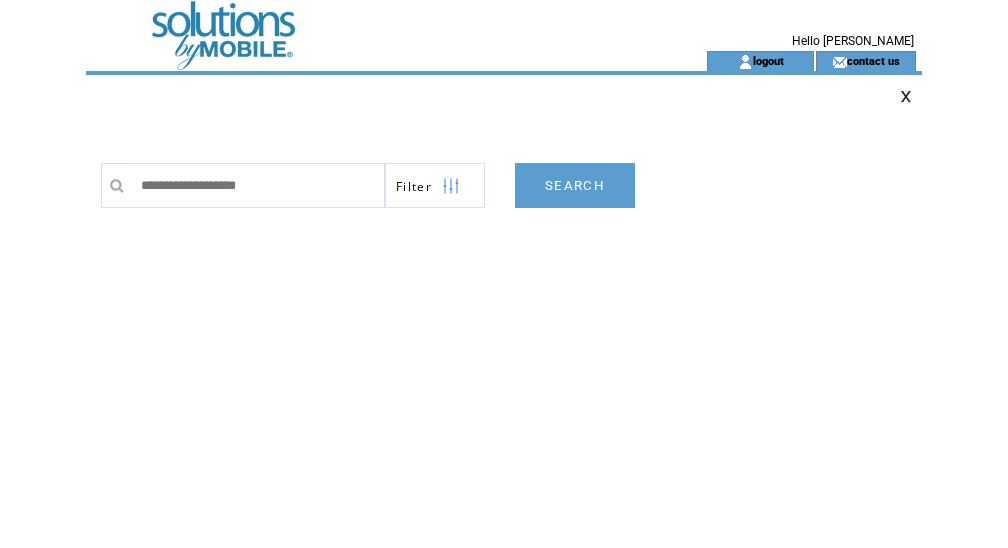 scroll, scrollTop: 0, scrollLeft: 0, axis: both 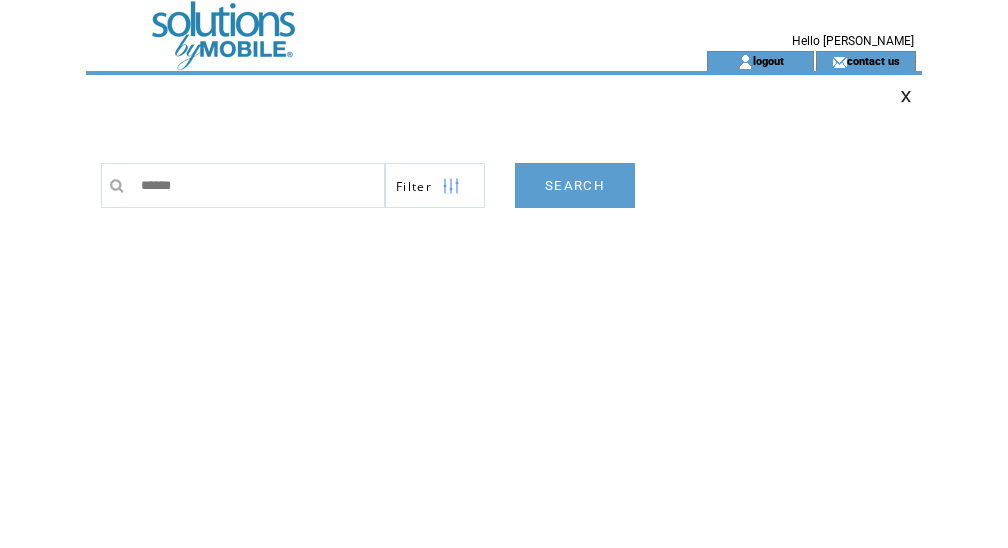 type on "*******" 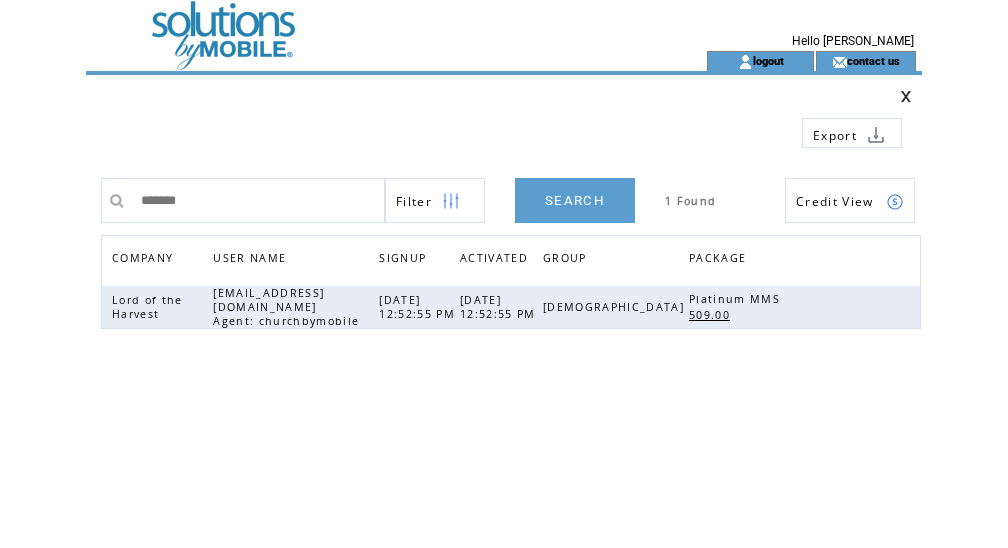 scroll, scrollTop: 0, scrollLeft: 0, axis: both 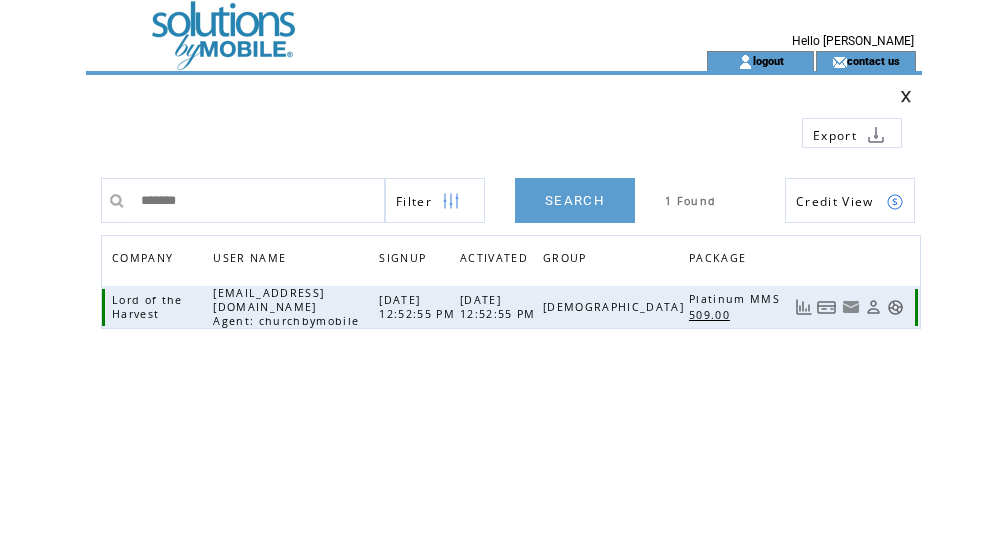 click at bounding box center (895, 307) 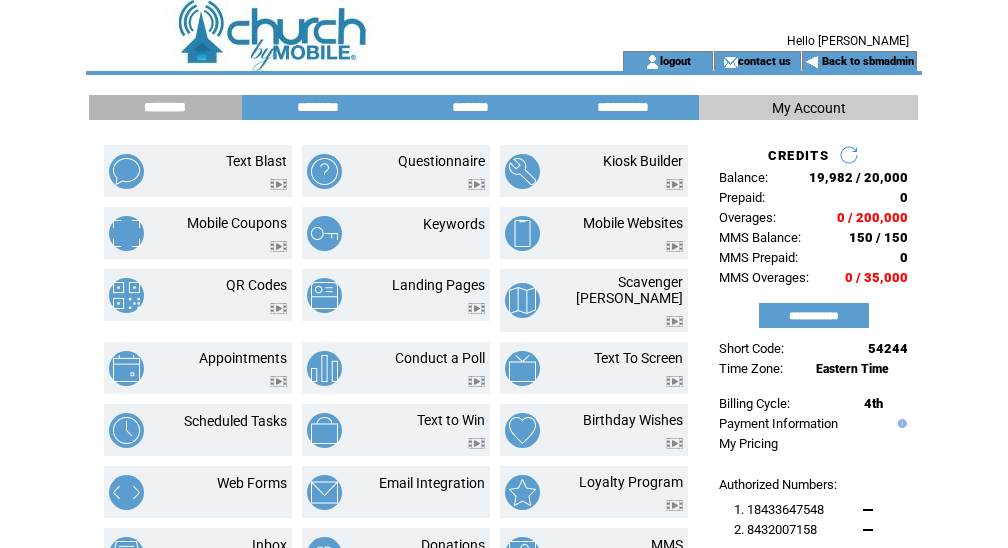 scroll, scrollTop: 0, scrollLeft: 0, axis: both 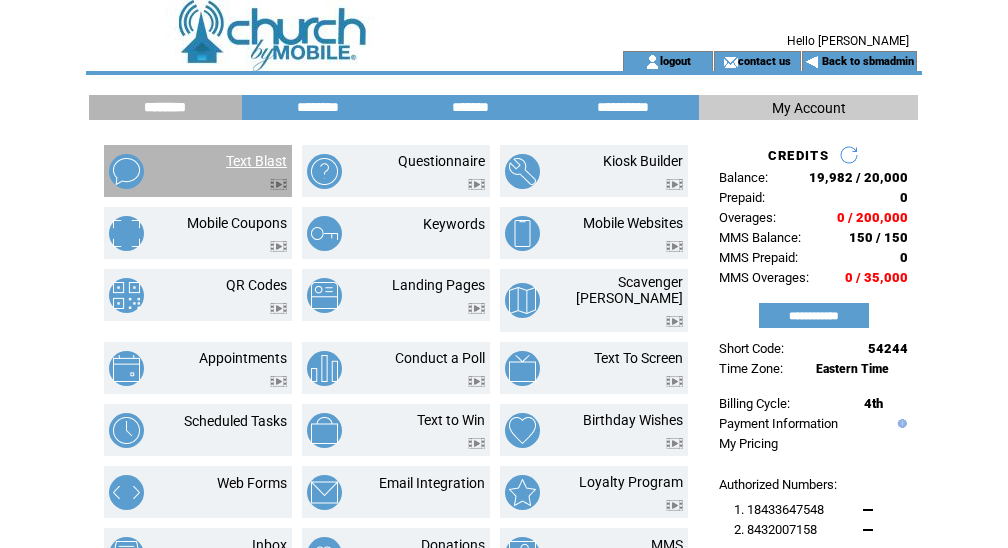 click on "Text Blast" at bounding box center [256, 161] 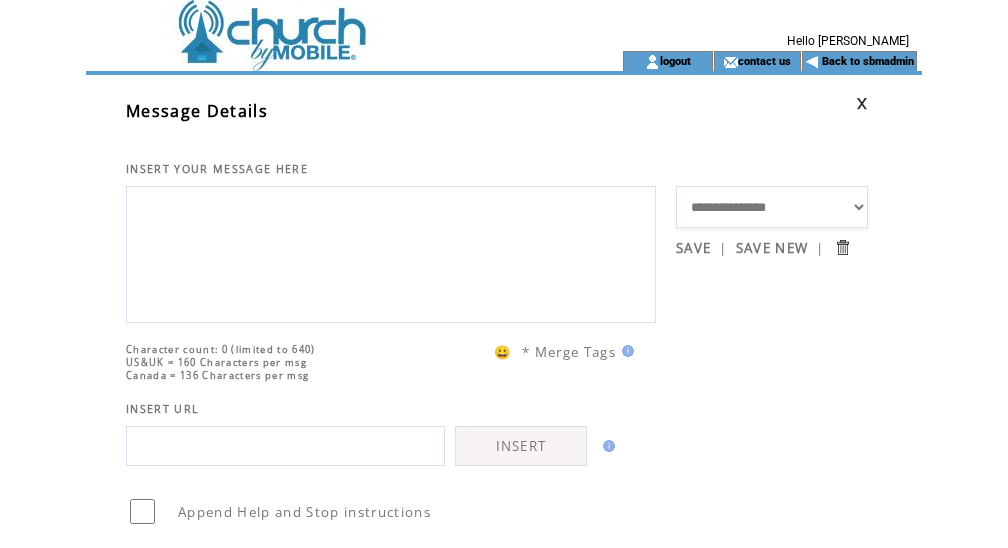 scroll, scrollTop: 0, scrollLeft: 0, axis: both 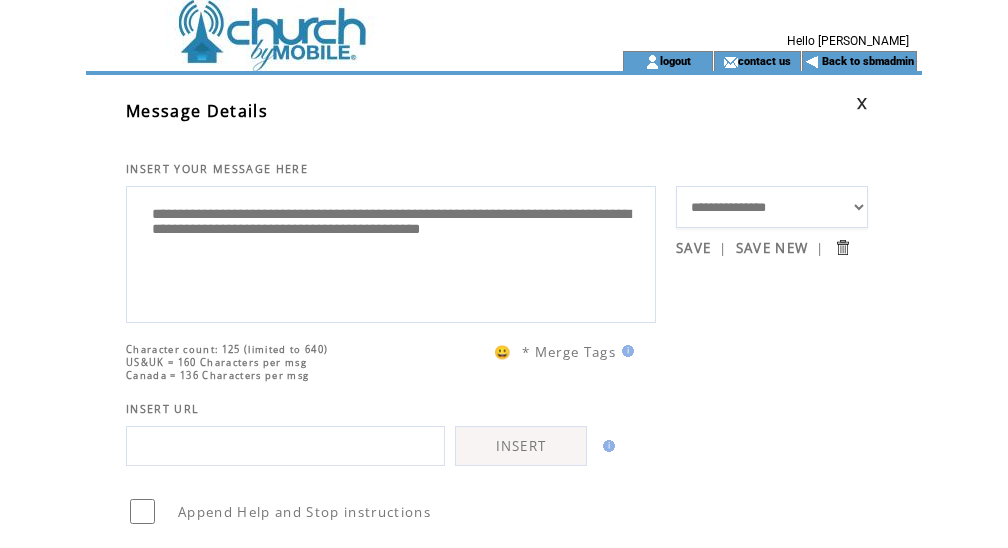 click on "**********" at bounding box center (391, 252) 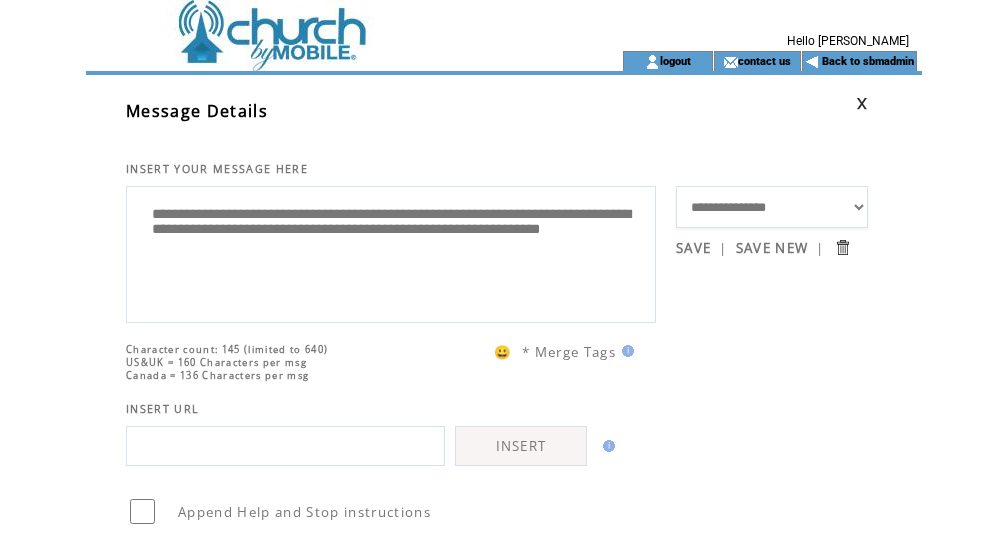 click on "**********" at bounding box center [391, 252] 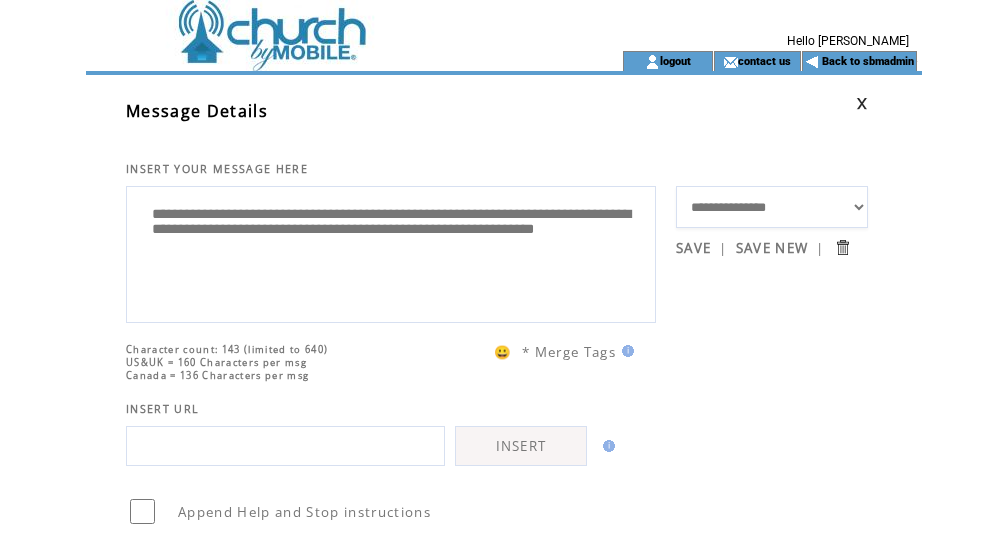 click at bounding box center (625, 351) 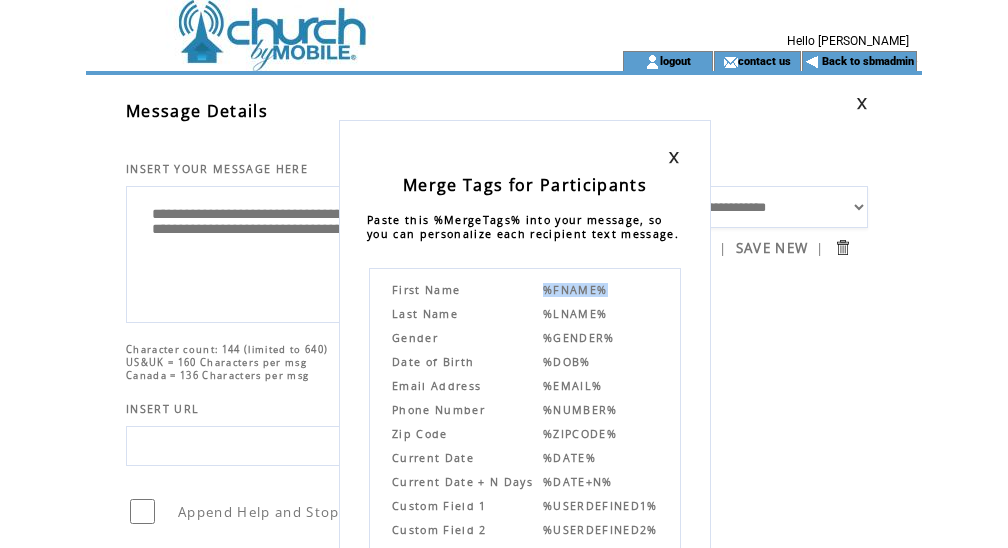 drag, startPoint x: 615, startPoint y: 286, endPoint x: 545, endPoint y: 286, distance: 70 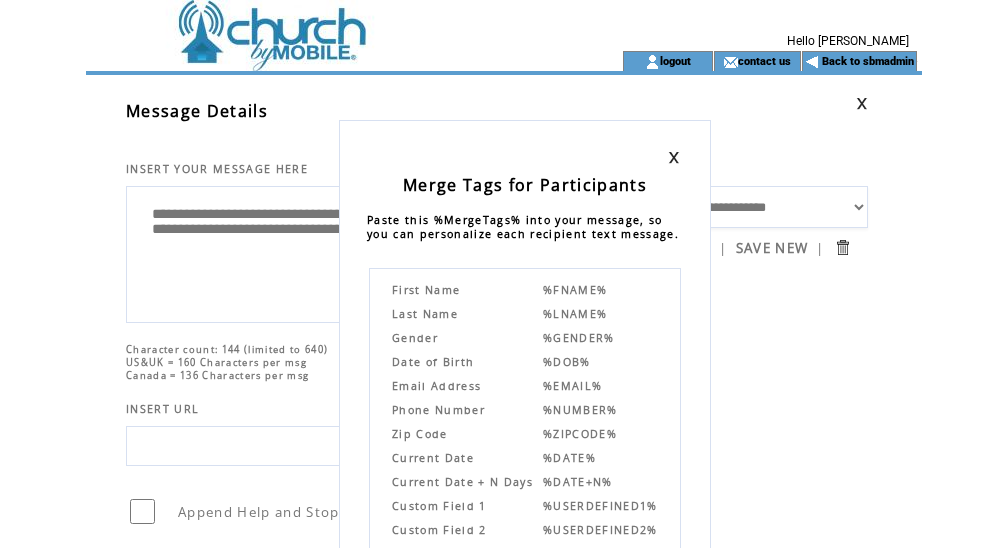 click at bounding box center (525, 157) 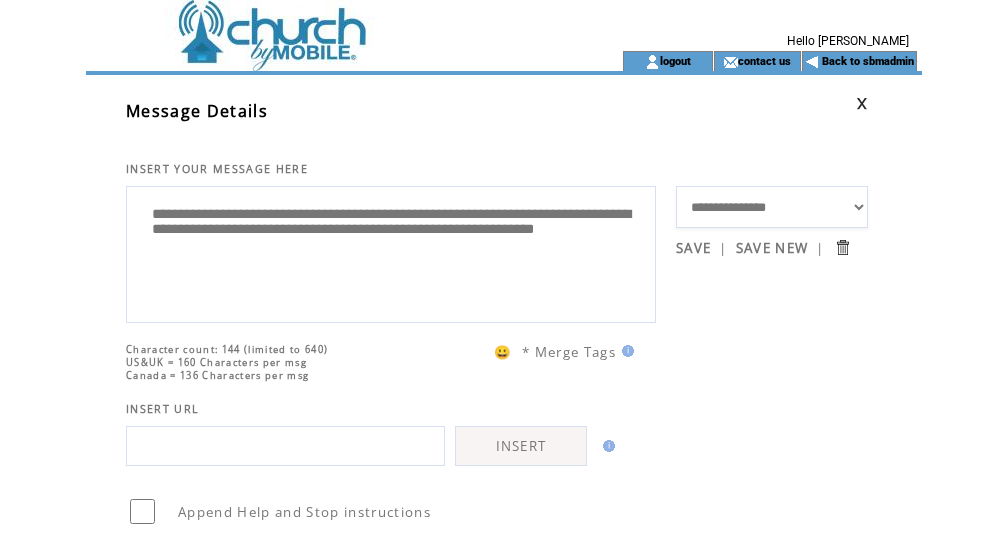 click on "**********" at bounding box center [391, 252] 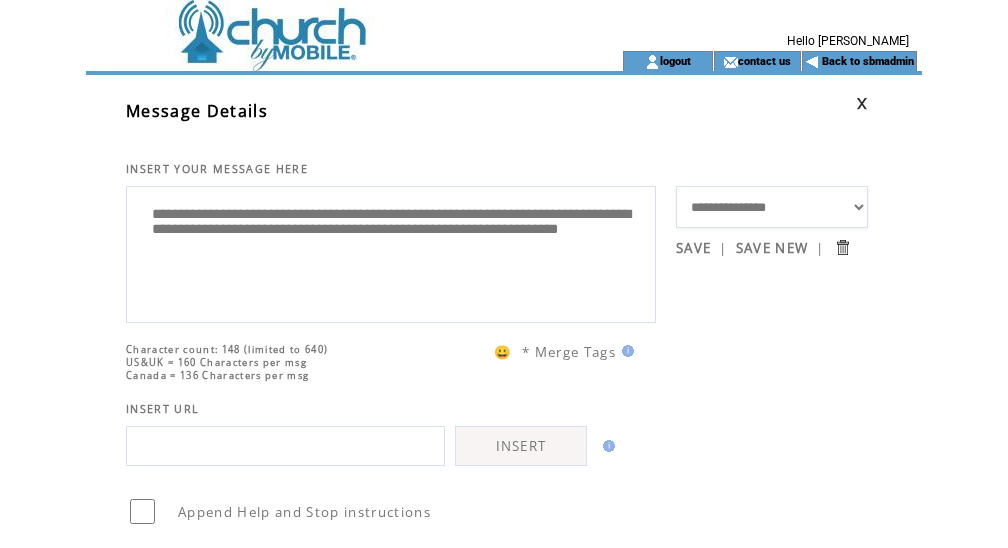 paste on "*******" 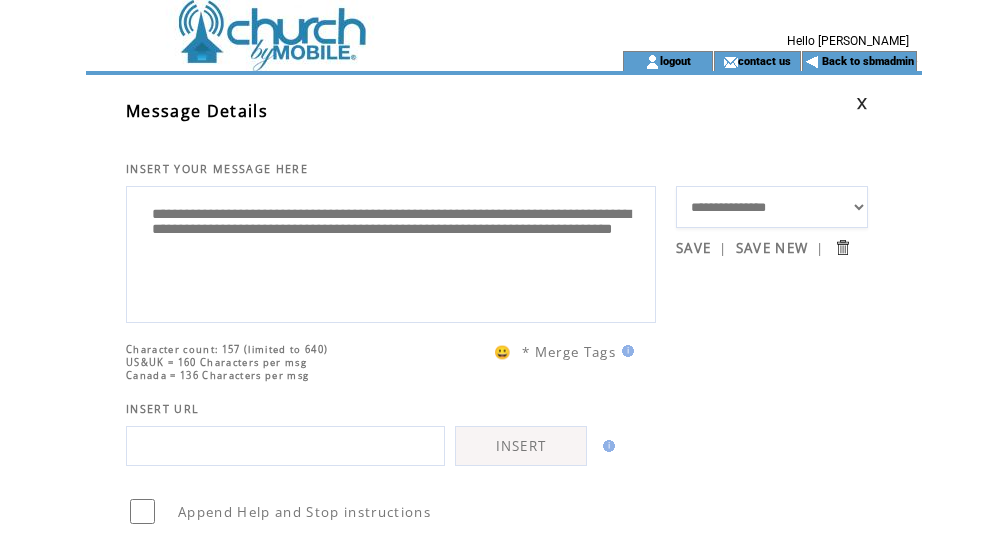 click on "**********" at bounding box center [391, 252] 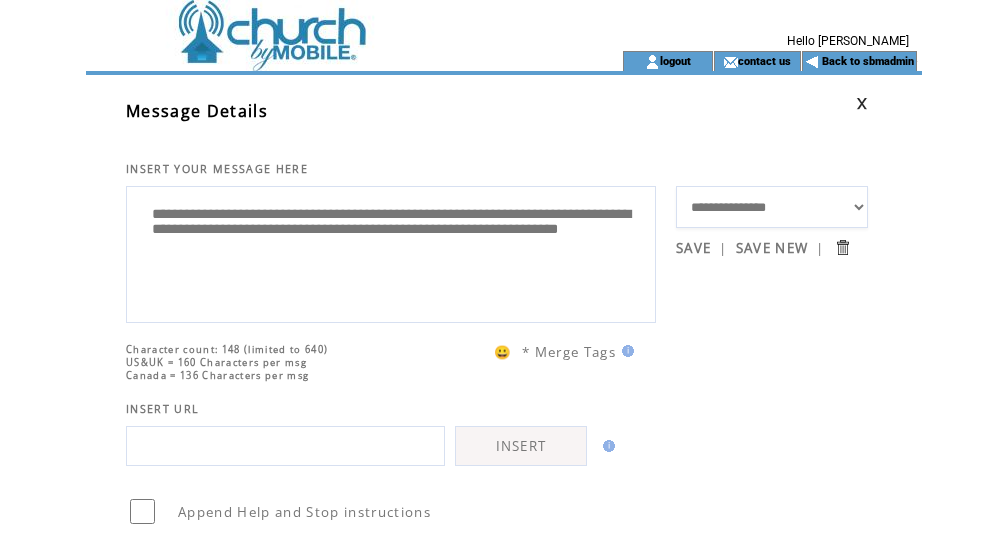 click on "**********" at bounding box center [391, 252] 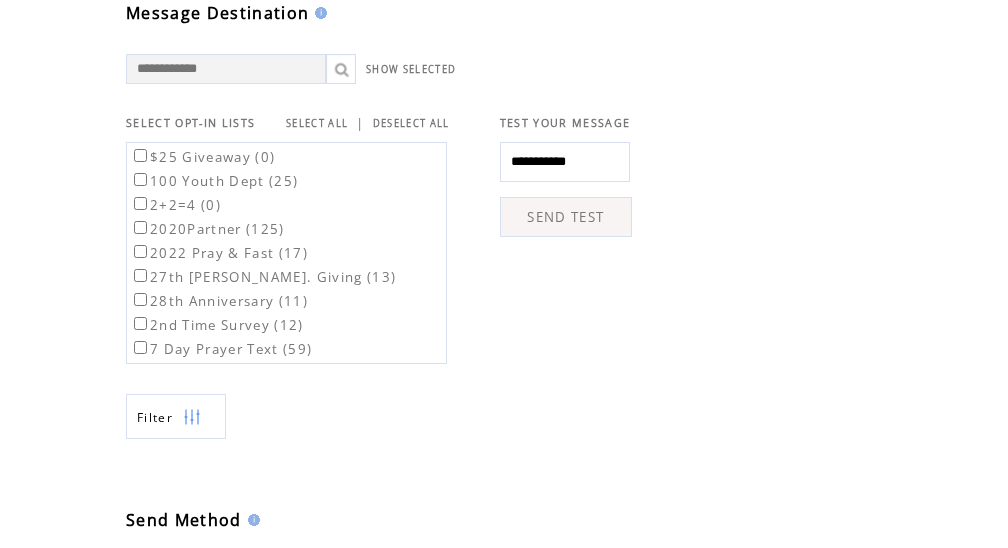 scroll, scrollTop: 597, scrollLeft: 0, axis: vertical 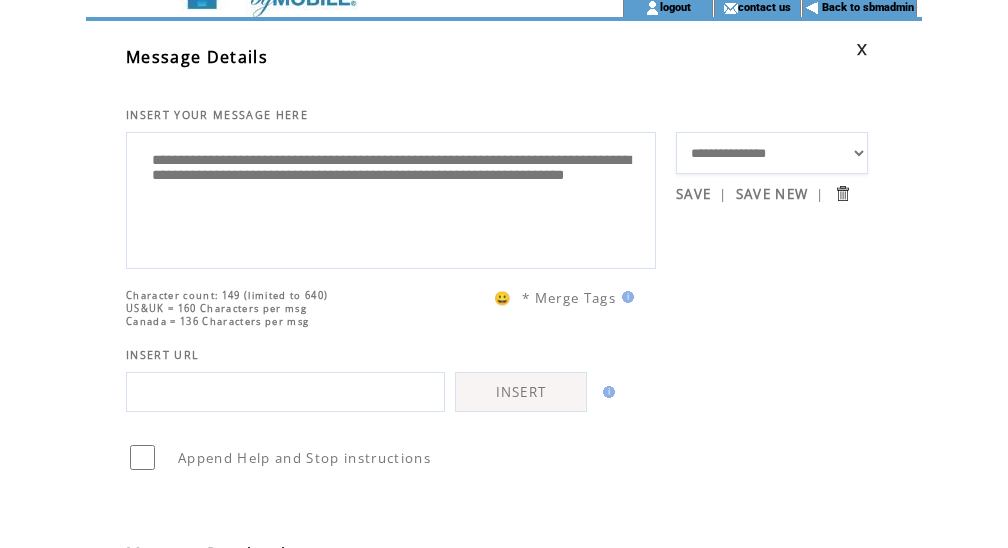 click on "**********" at bounding box center (391, 198) 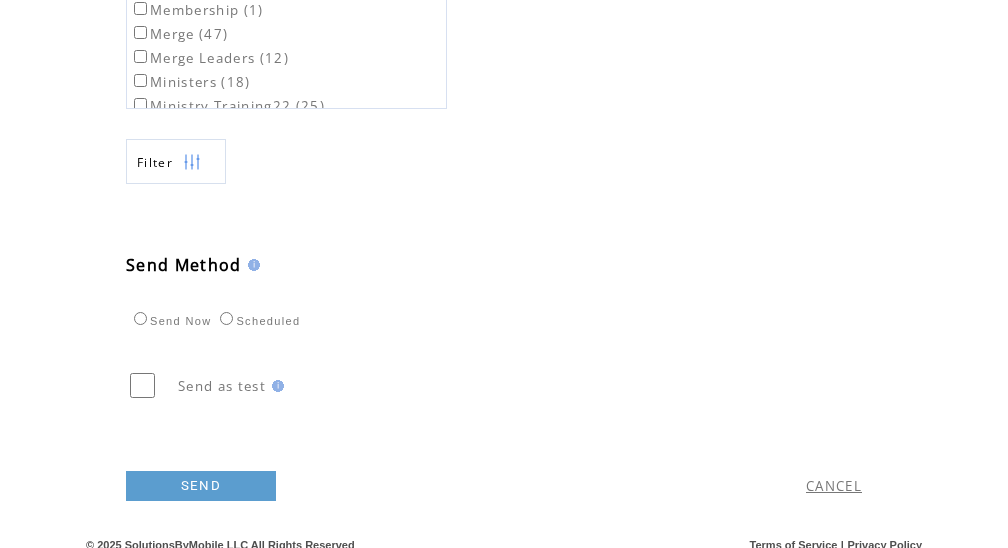 scroll, scrollTop: 892, scrollLeft: 0, axis: vertical 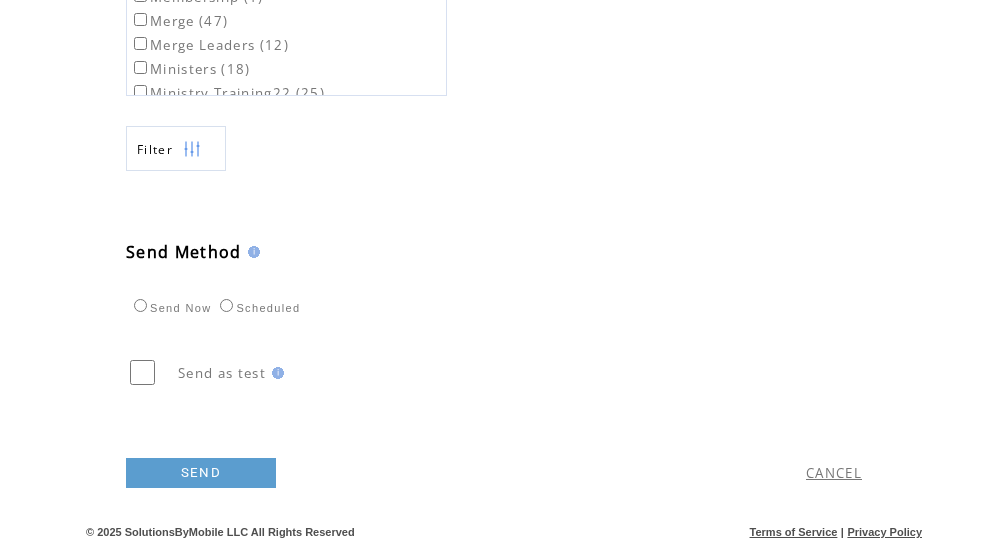 type on "**********" 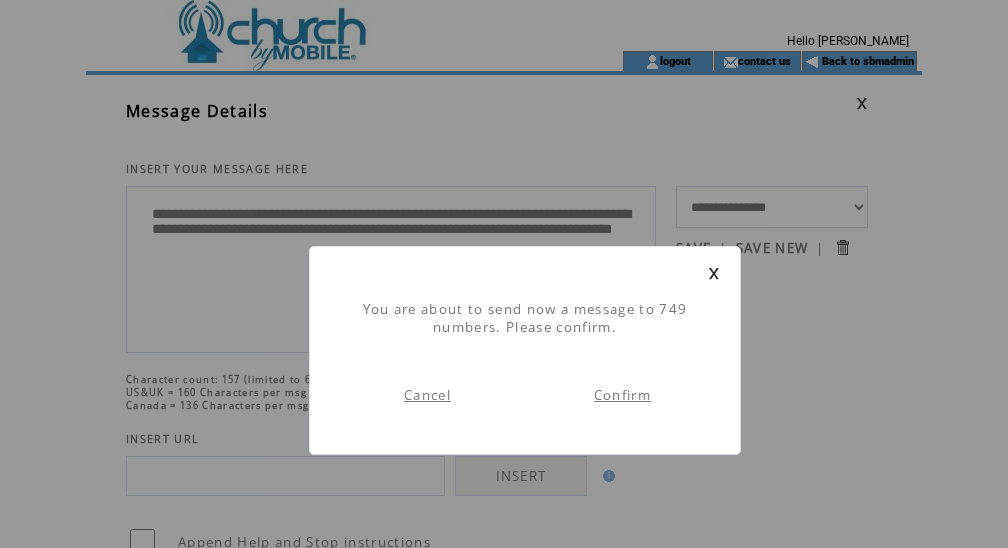 scroll, scrollTop: 1, scrollLeft: 0, axis: vertical 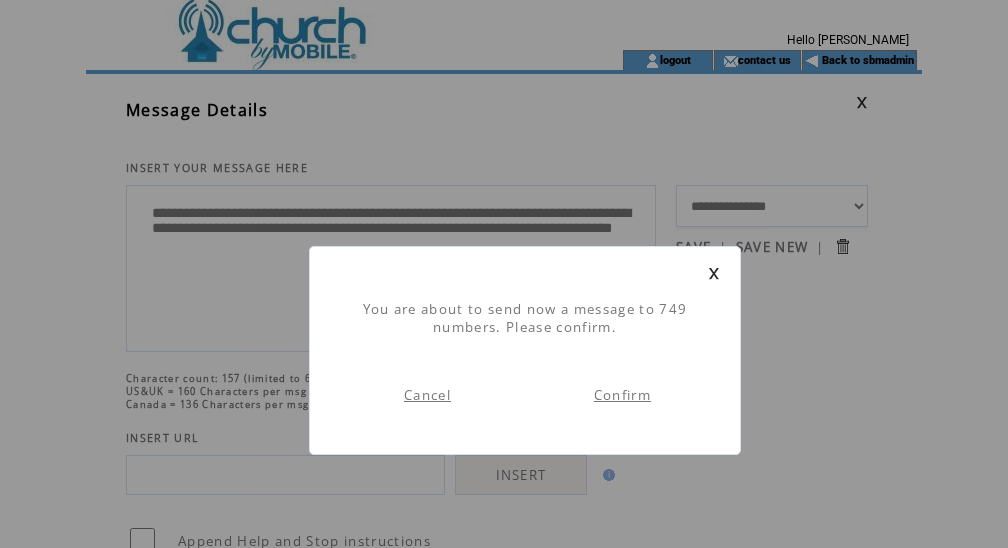 click on "Confirm" at bounding box center (622, 395) 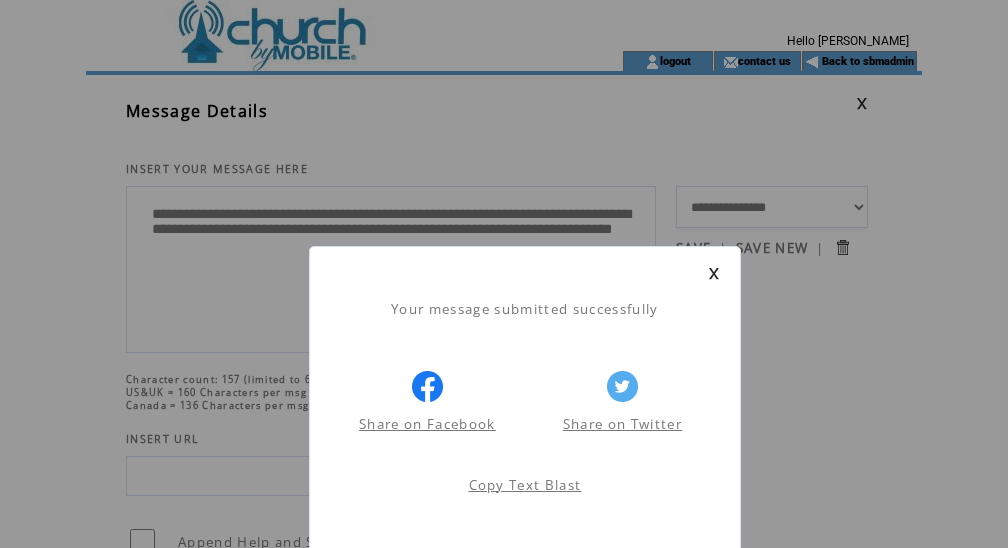 scroll, scrollTop: 1, scrollLeft: 0, axis: vertical 